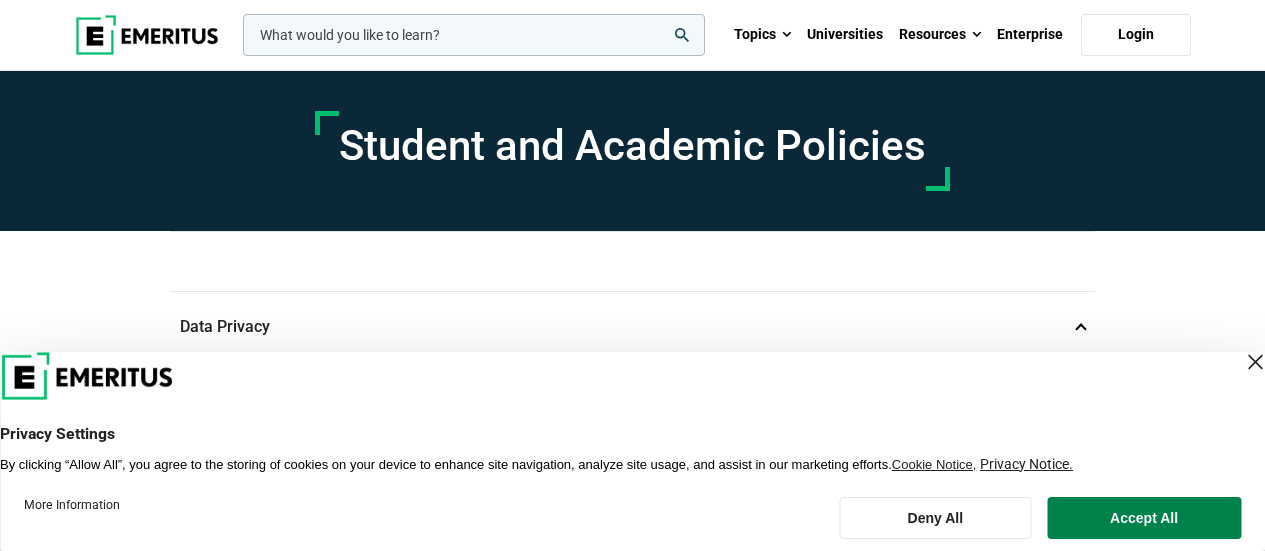 click on "Accept All" at bounding box center [1144, 518] 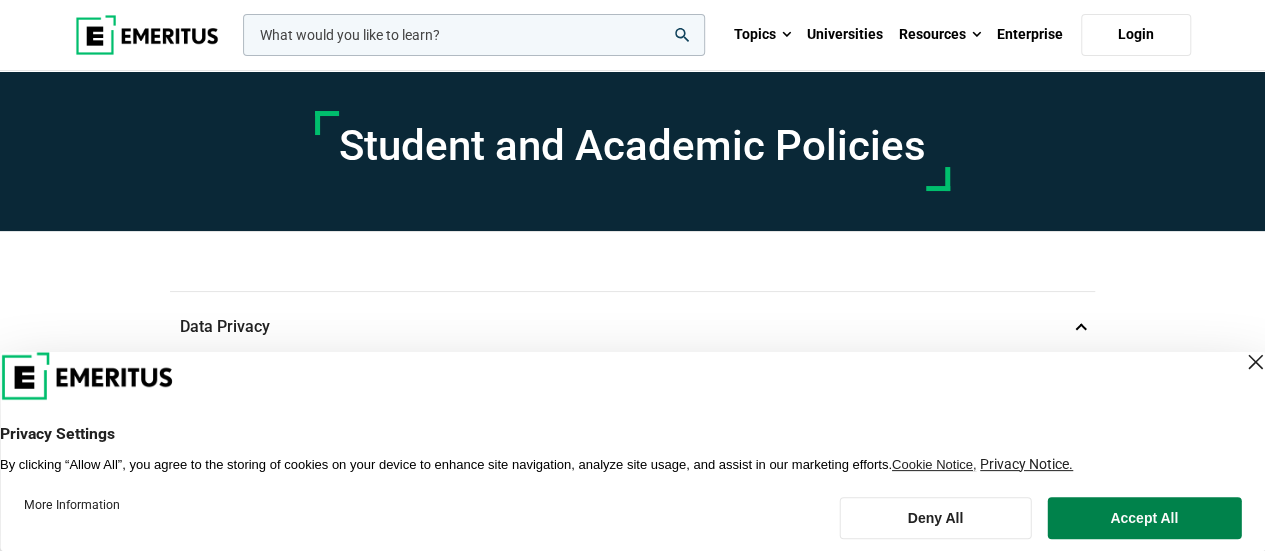 scroll, scrollTop: 0, scrollLeft: 0, axis: both 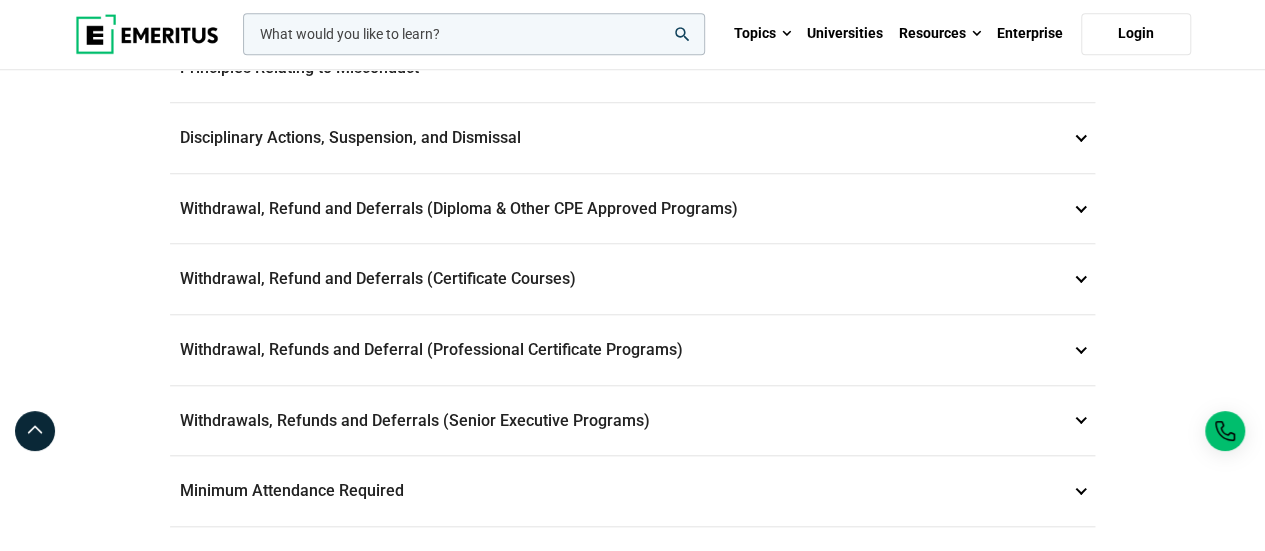 click on "Withdrawals, Refunds and Deferrals (Senior Executive Programs)  9" at bounding box center [632, 421] 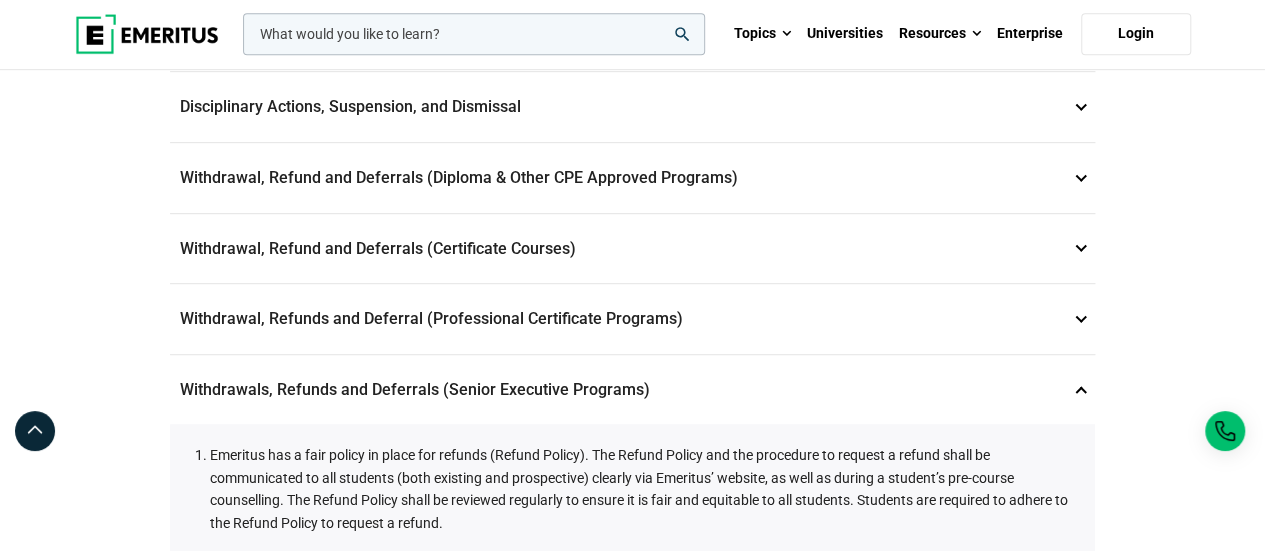 scroll, scrollTop: 470, scrollLeft: 0, axis: vertical 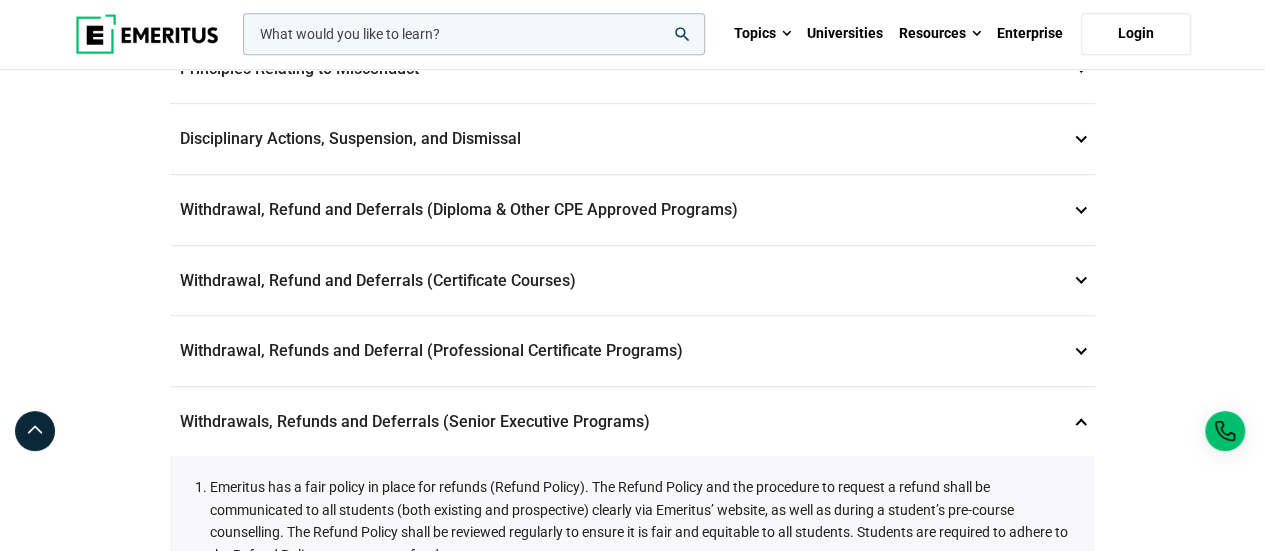 click on "Withdrawal, Refund and Deferrals (Diploma & Other CPE Approved Programs)  6" at bounding box center (632, 210) 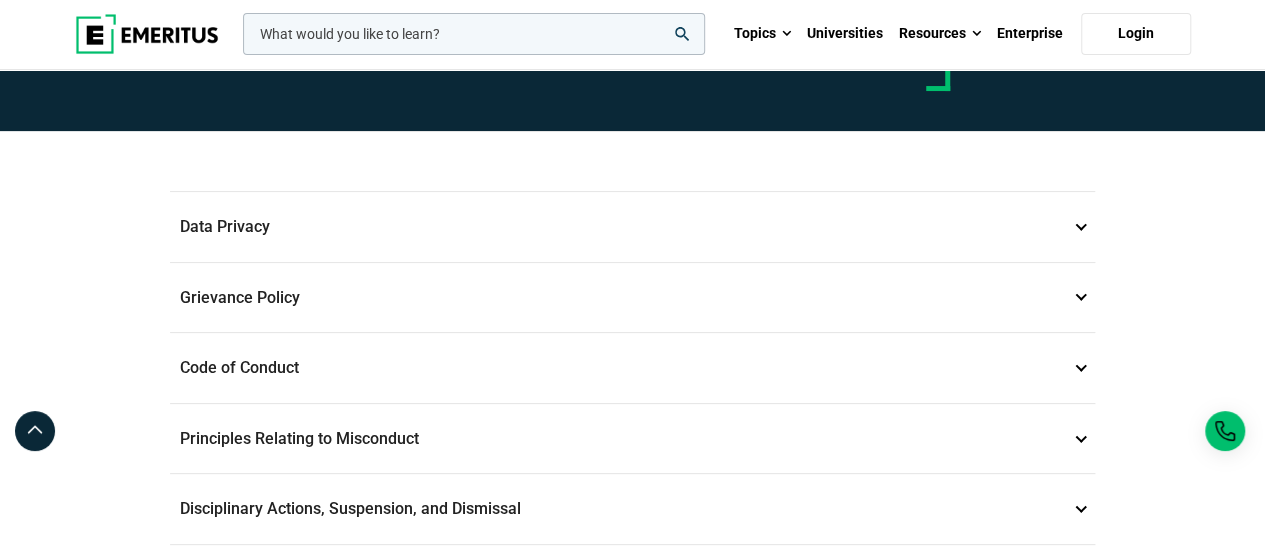 scroll, scrollTop: 0, scrollLeft: 0, axis: both 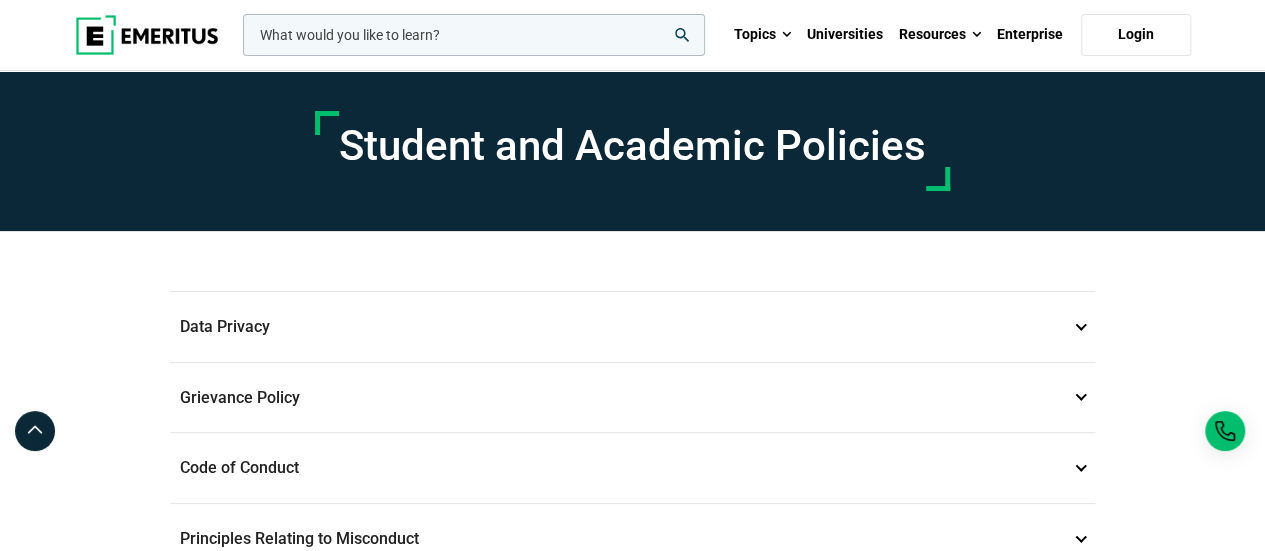 click at bounding box center (147, 35) 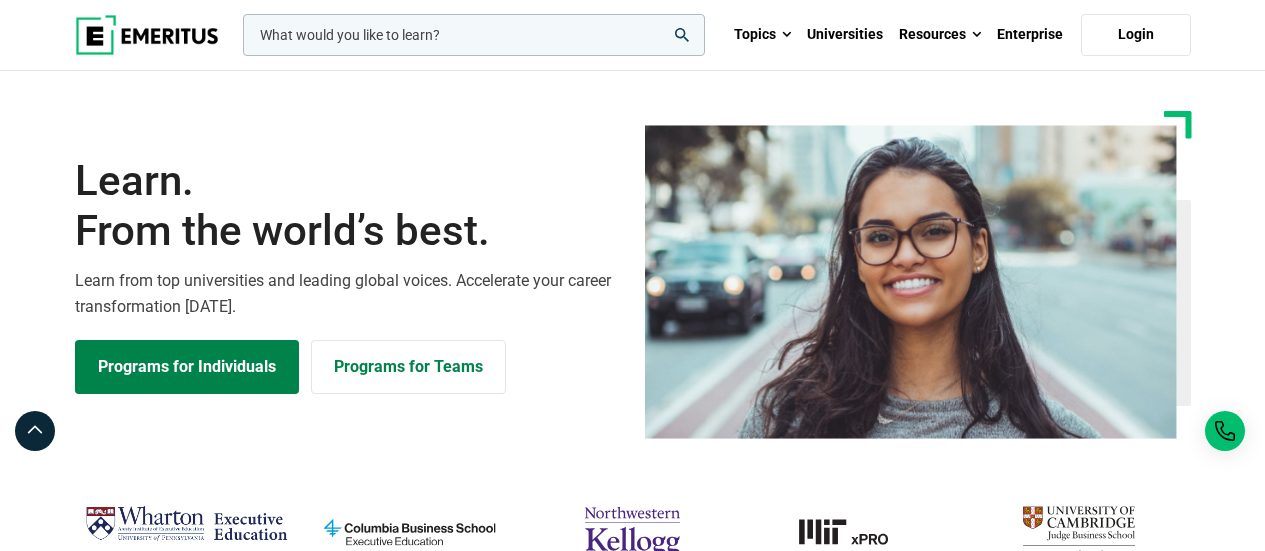 scroll, scrollTop: 0, scrollLeft: 0, axis: both 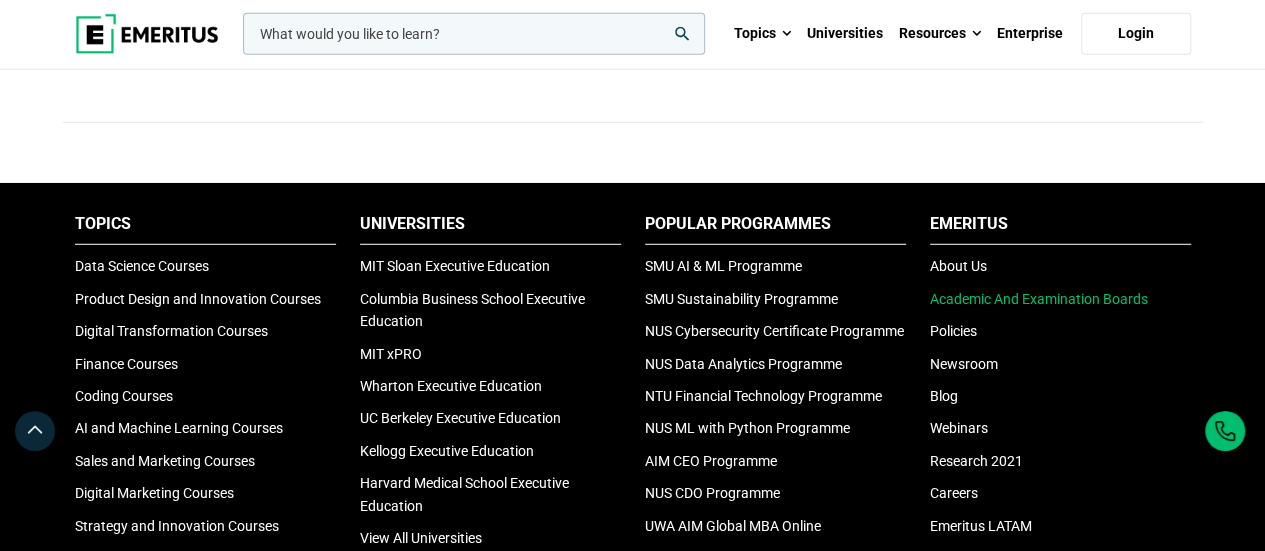 click on "Academic And Examination Boards" at bounding box center (1039, 299) 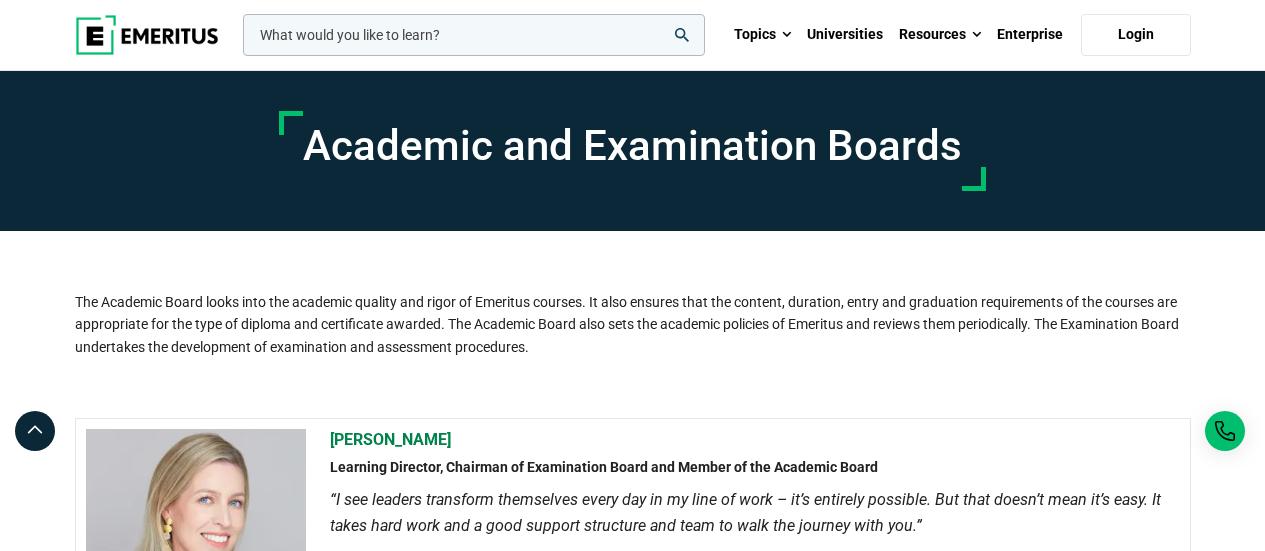 scroll, scrollTop: 0, scrollLeft: 0, axis: both 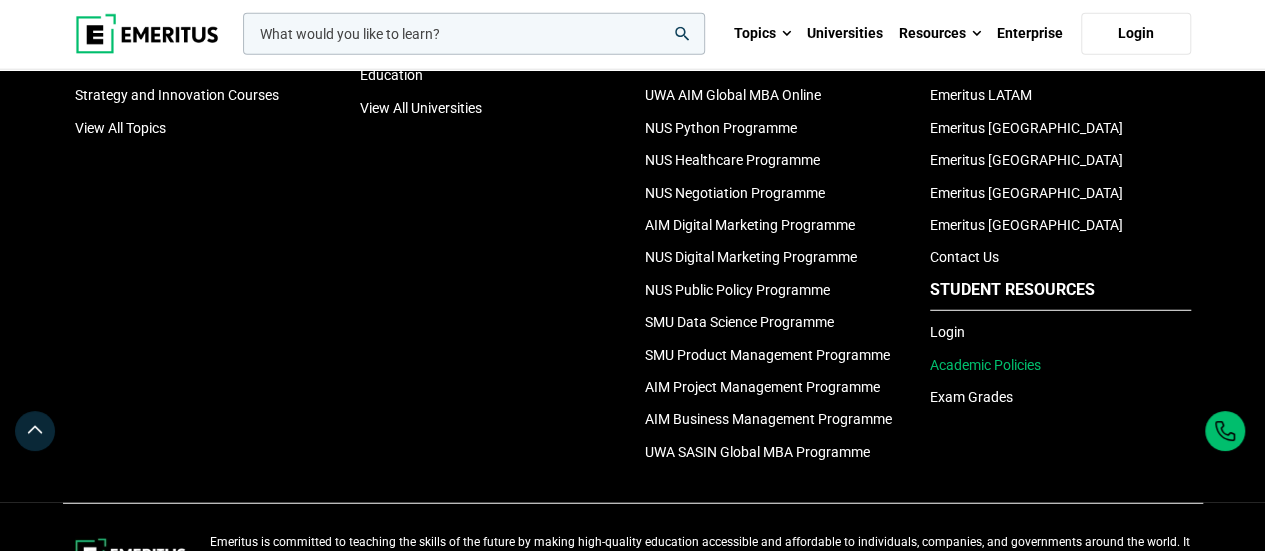 click on "Academic Policies" at bounding box center (985, 365) 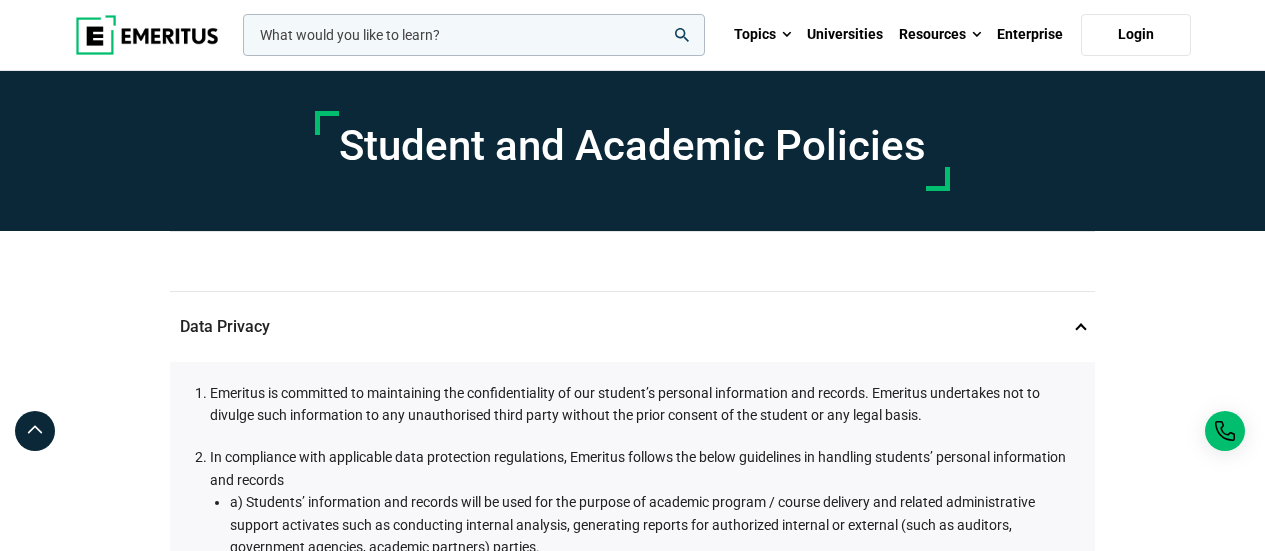 scroll, scrollTop: 0, scrollLeft: 0, axis: both 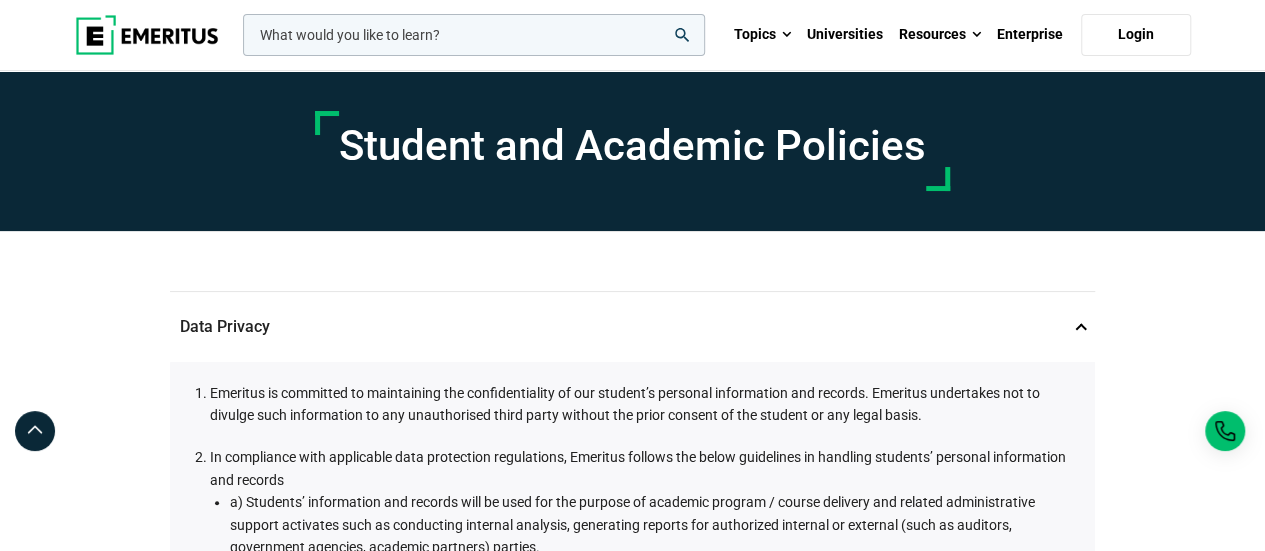 click at bounding box center (147, 35) 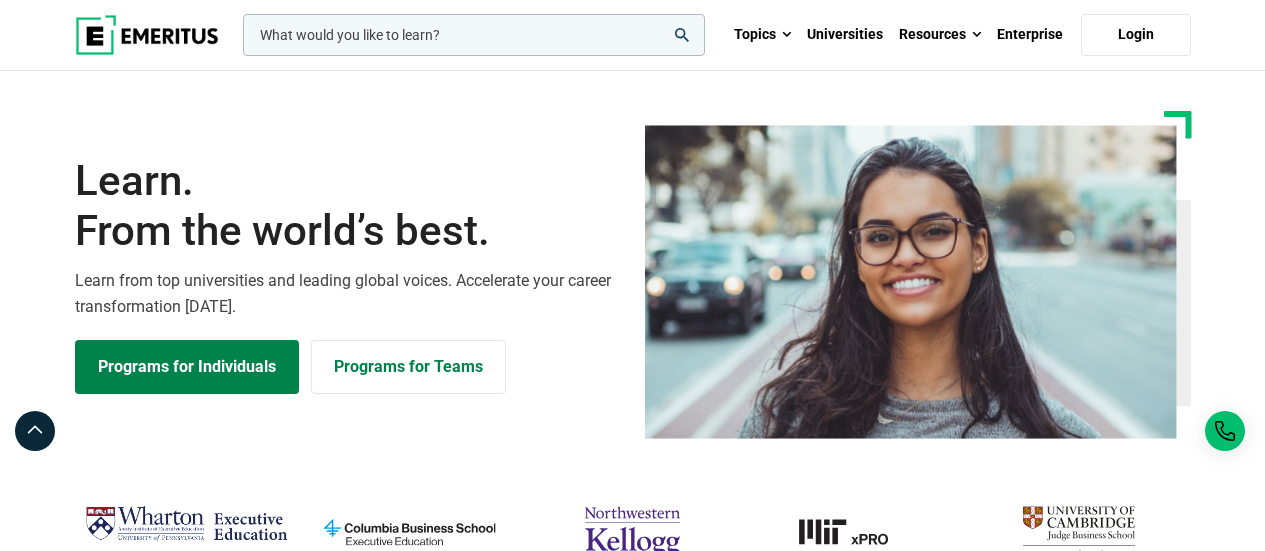 scroll, scrollTop: 0, scrollLeft: 0, axis: both 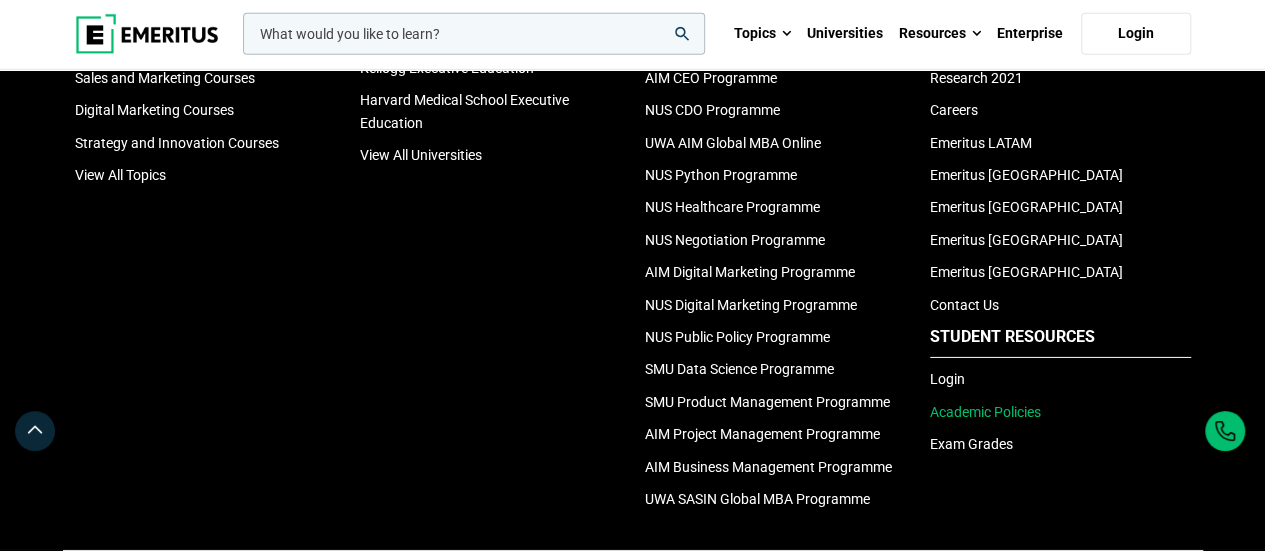 click on "Academic Policies" at bounding box center (985, 412) 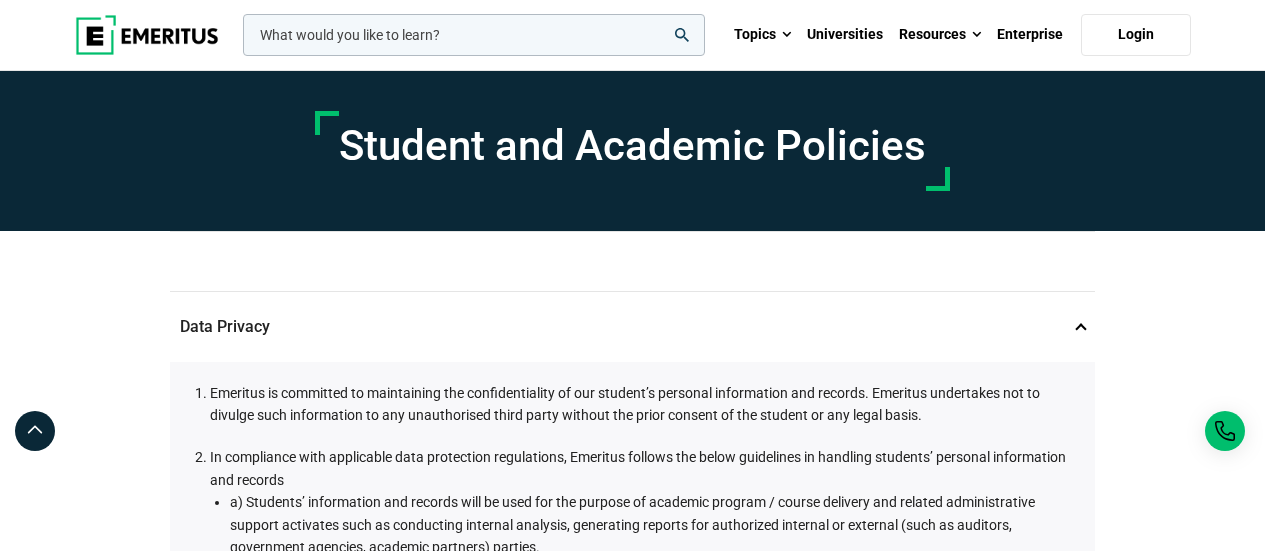 scroll, scrollTop: 0, scrollLeft: 0, axis: both 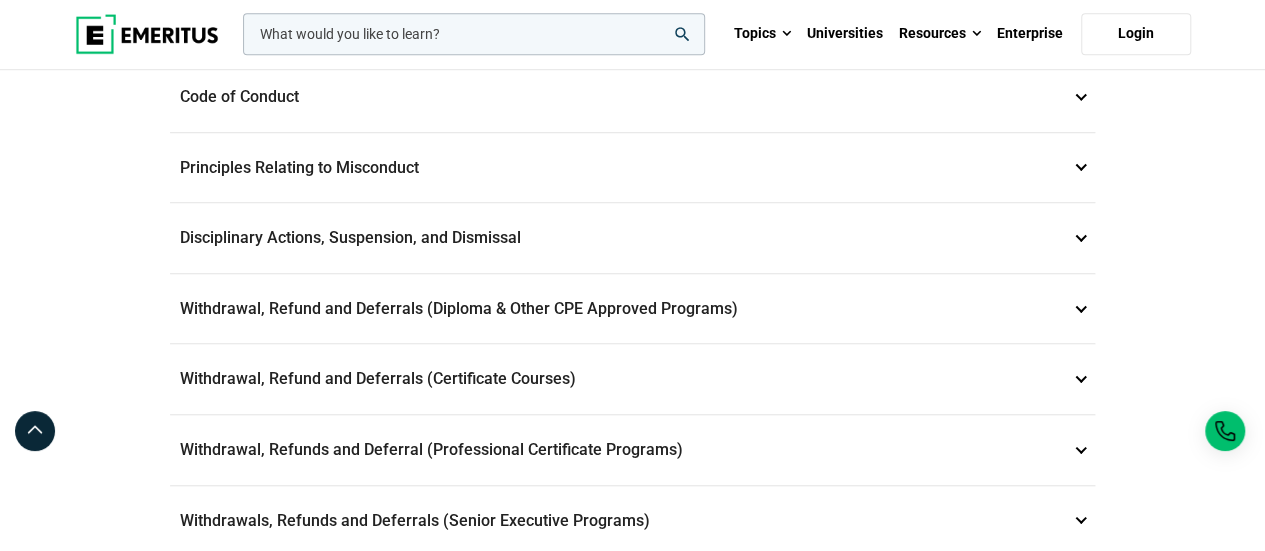 click on "Withdrawals, Refunds and Deferrals (Senior Executive Programs)  9" at bounding box center [632, 521] 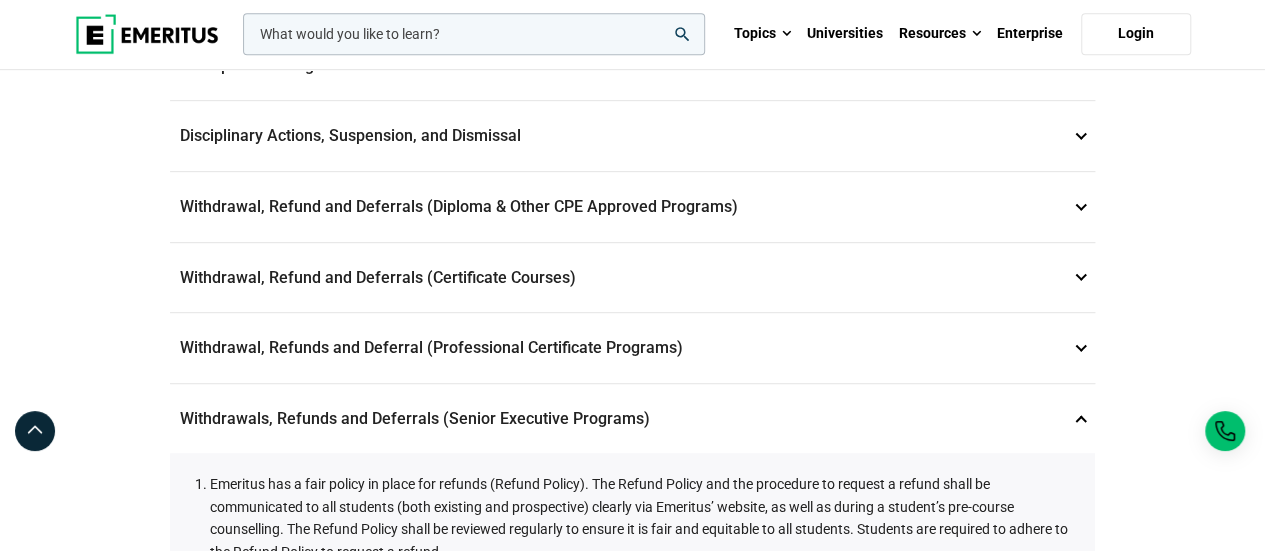 scroll, scrollTop: 470, scrollLeft: 0, axis: vertical 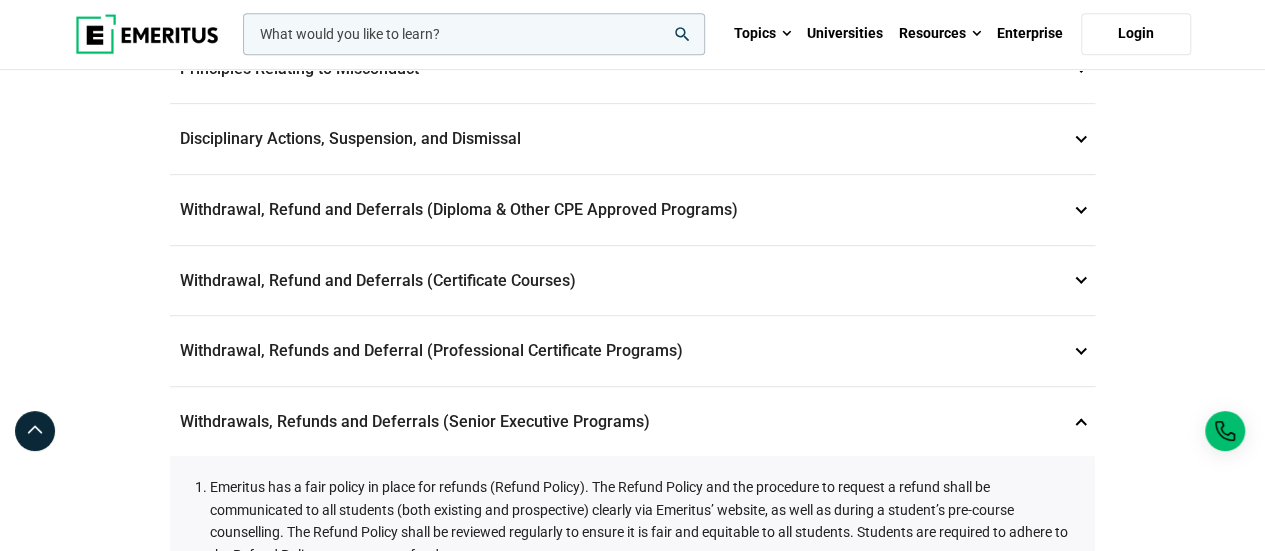 click on "Withdrawal, Refund and Deferrals (Certificate Courses)  7" at bounding box center (632, 281) 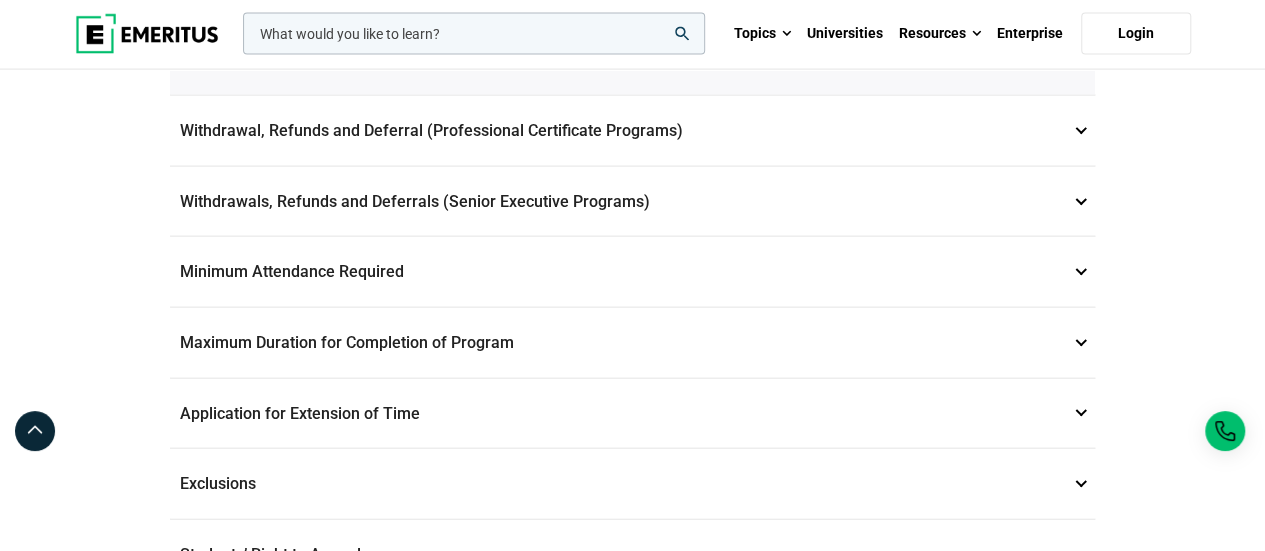 scroll, scrollTop: 2170, scrollLeft: 0, axis: vertical 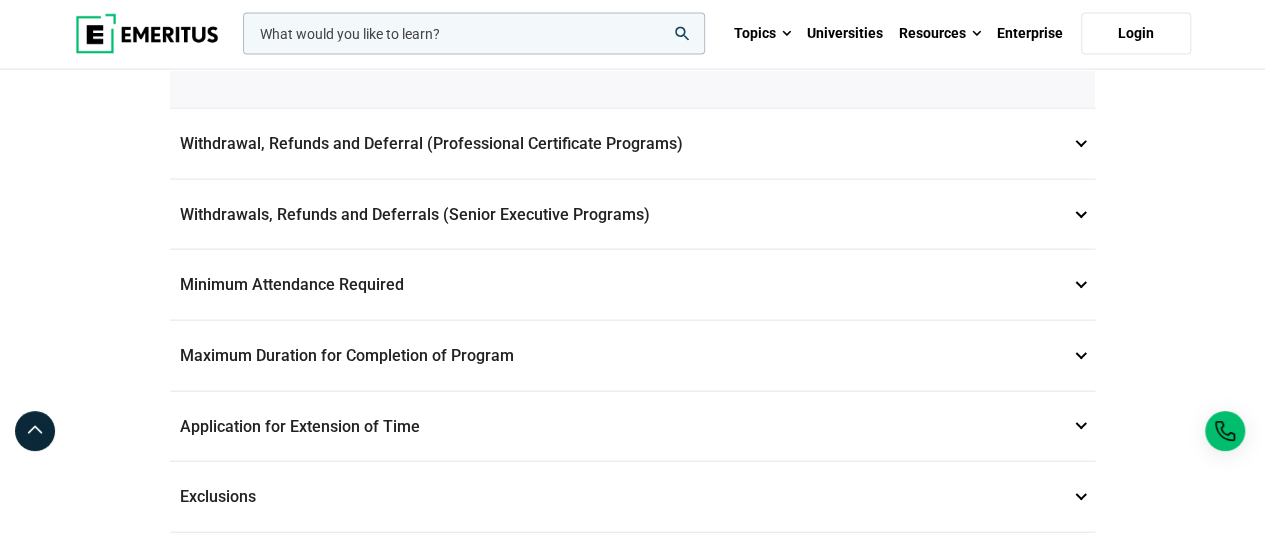 click on "Withdrawals, Refunds and Deferrals (Senior Executive Programs)  9" at bounding box center [632, 215] 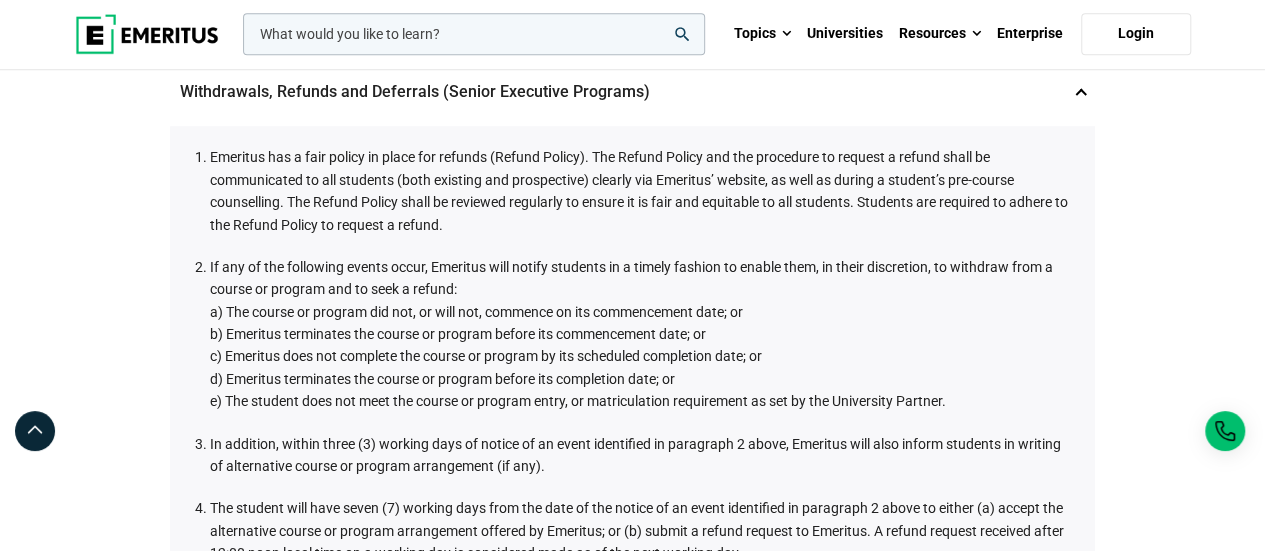 scroll, scrollTop: 700, scrollLeft: 0, axis: vertical 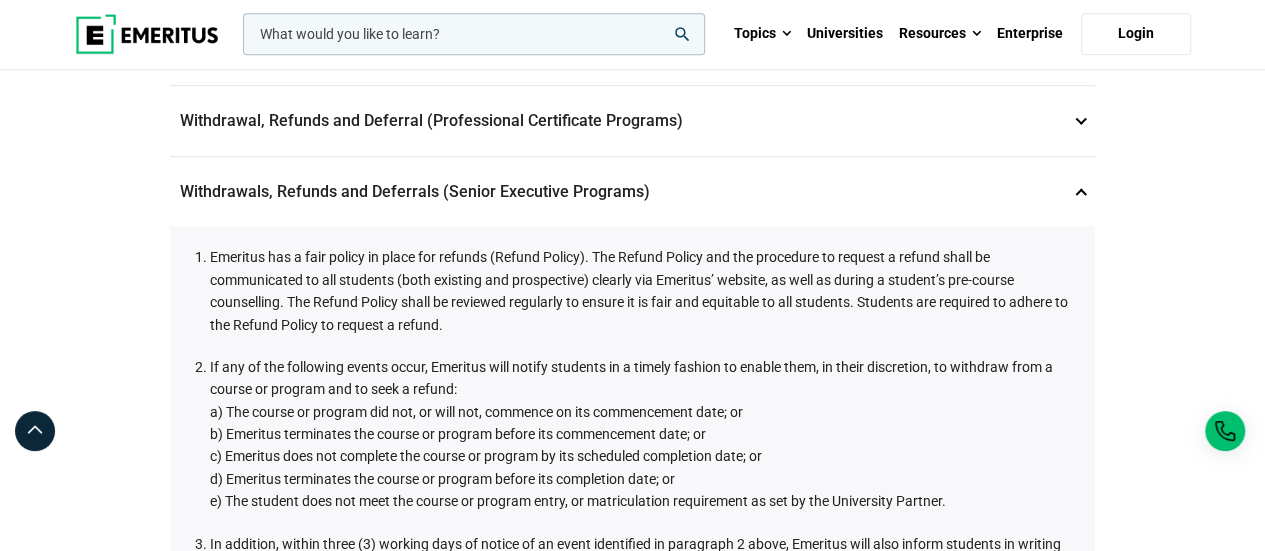 click on "Withdrawals, Refunds and Deferrals (Senior Executive Programs)  9" at bounding box center (632, 192) 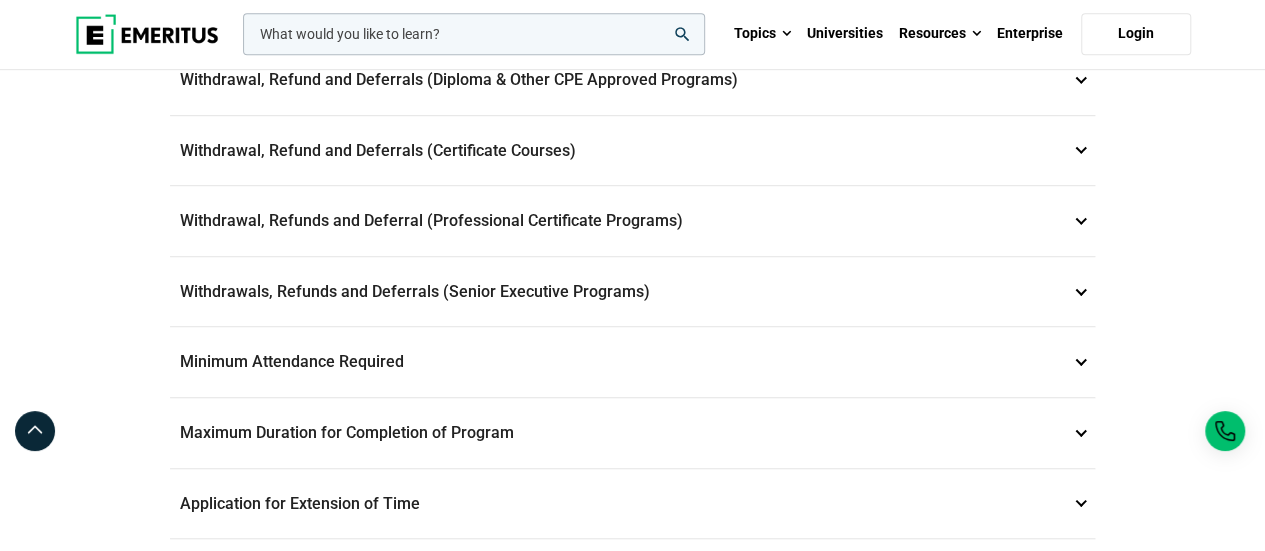scroll, scrollTop: 500, scrollLeft: 0, axis: vertical 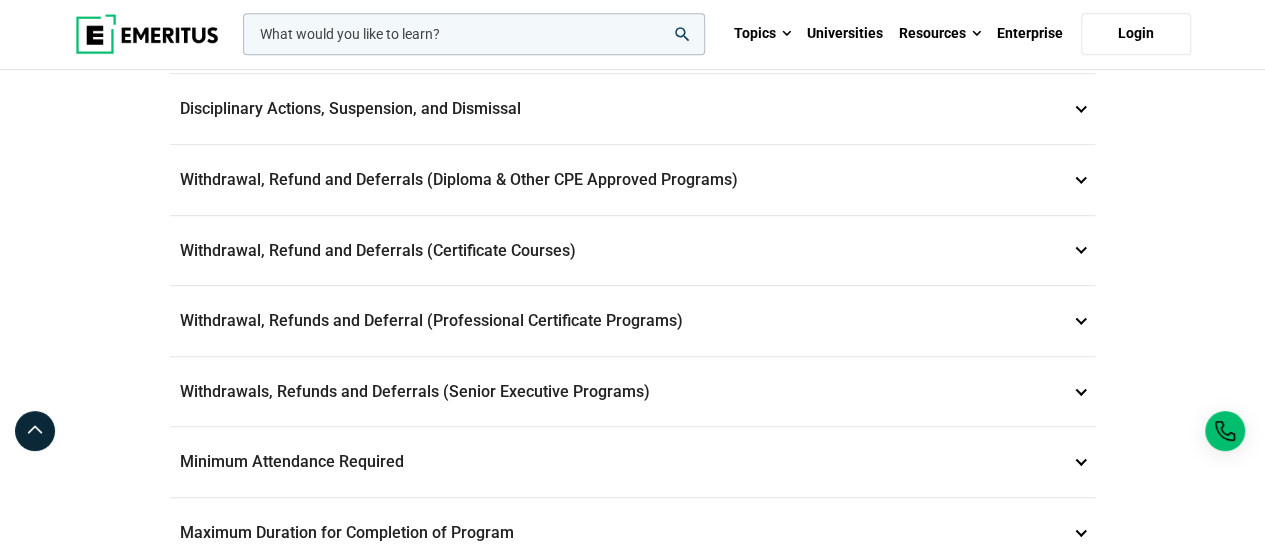 click on "Withdrawal, Refund and Deferrals (Diploma & Other CPE Approved Programs)  6" at bounding box center [632, 180] 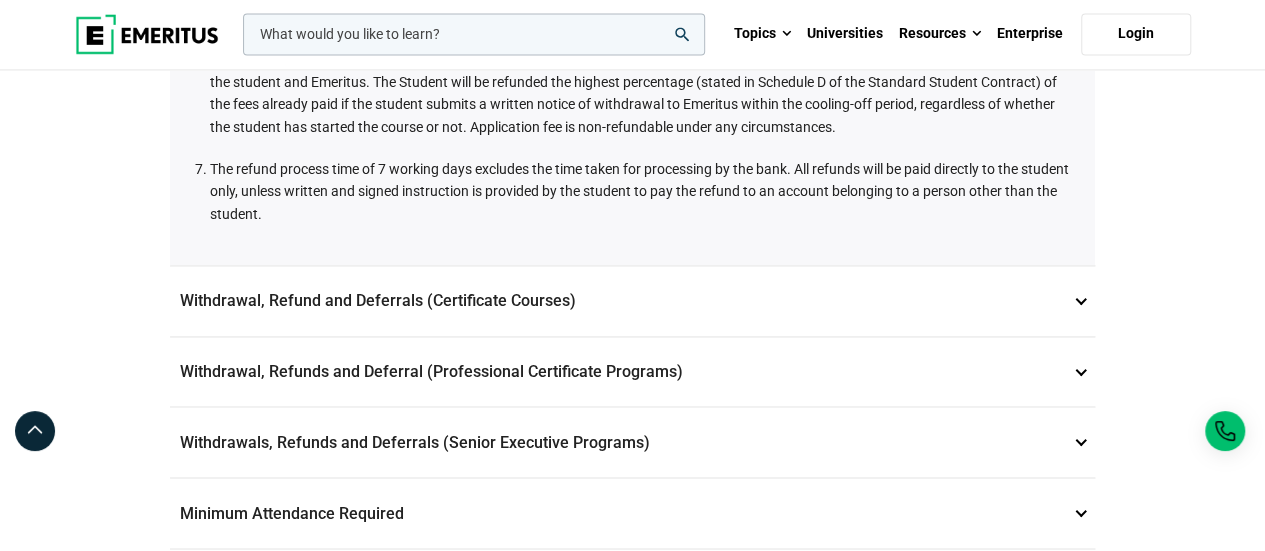 scroll, scrollTop: 1600, scrollLeft: 0, axis: vertical 